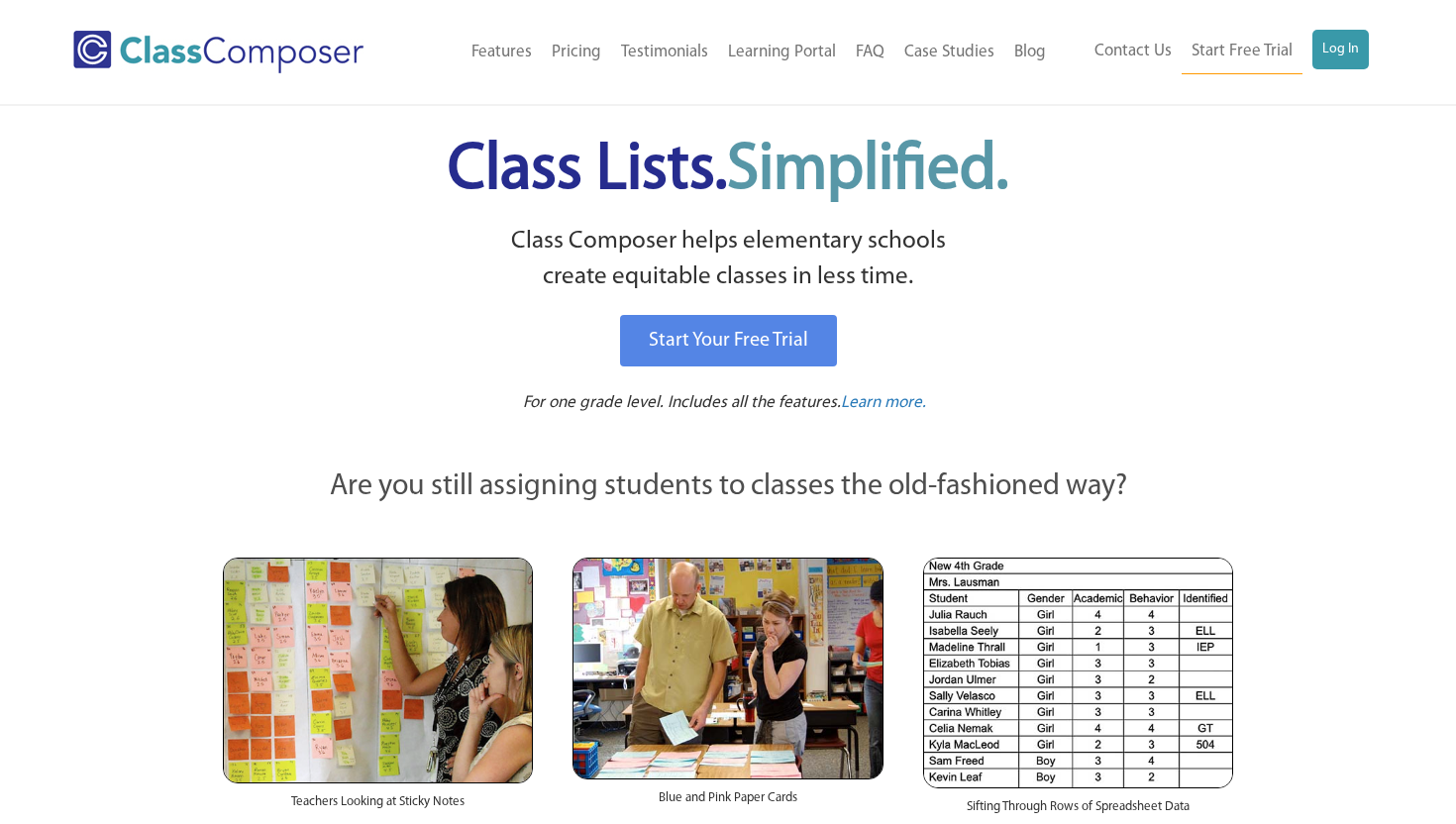 scroll, scrollTop: 0, scrollLeft: 0, axis: both 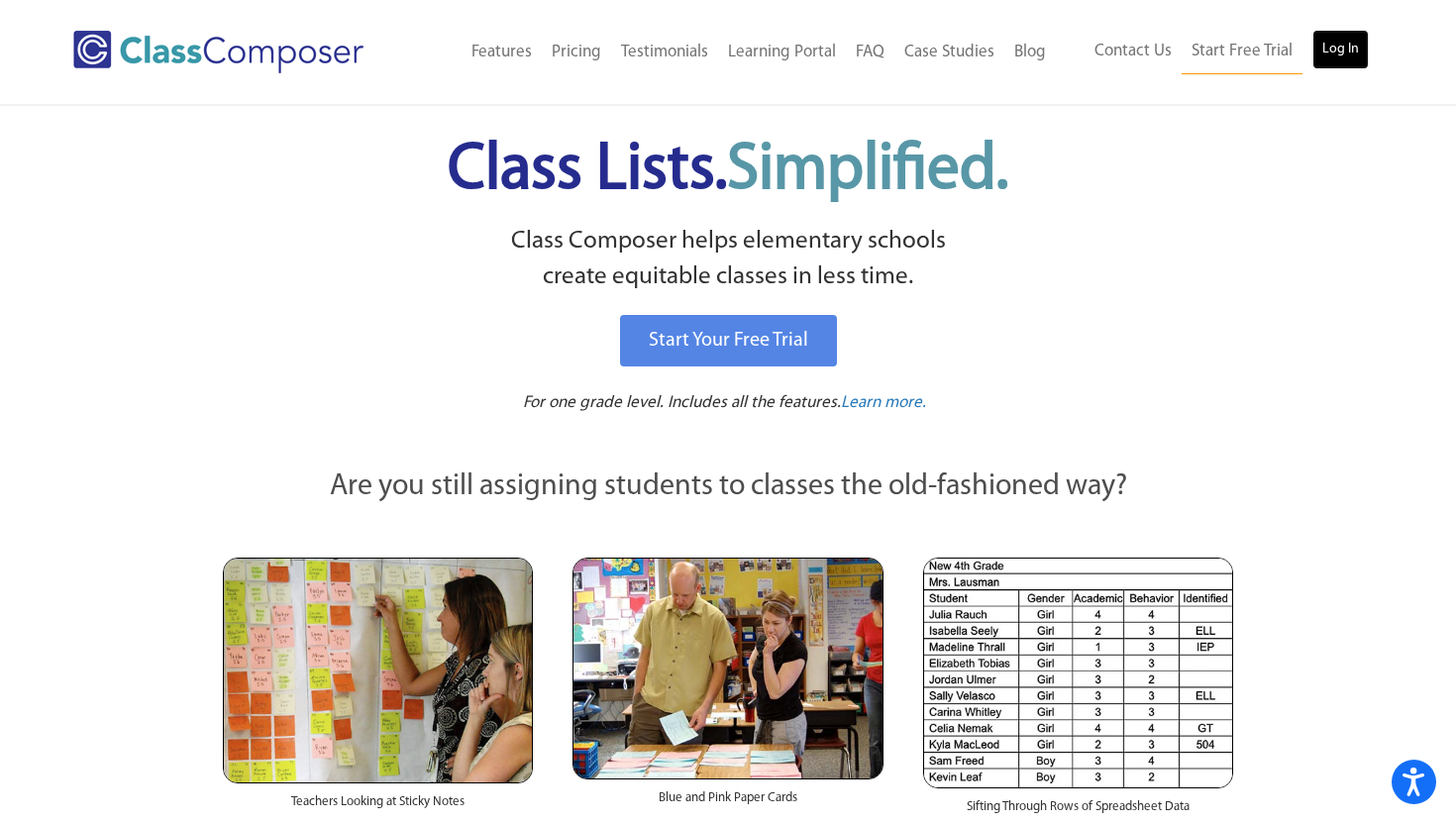 click on "Log In" at bounding box center [1340, 50] 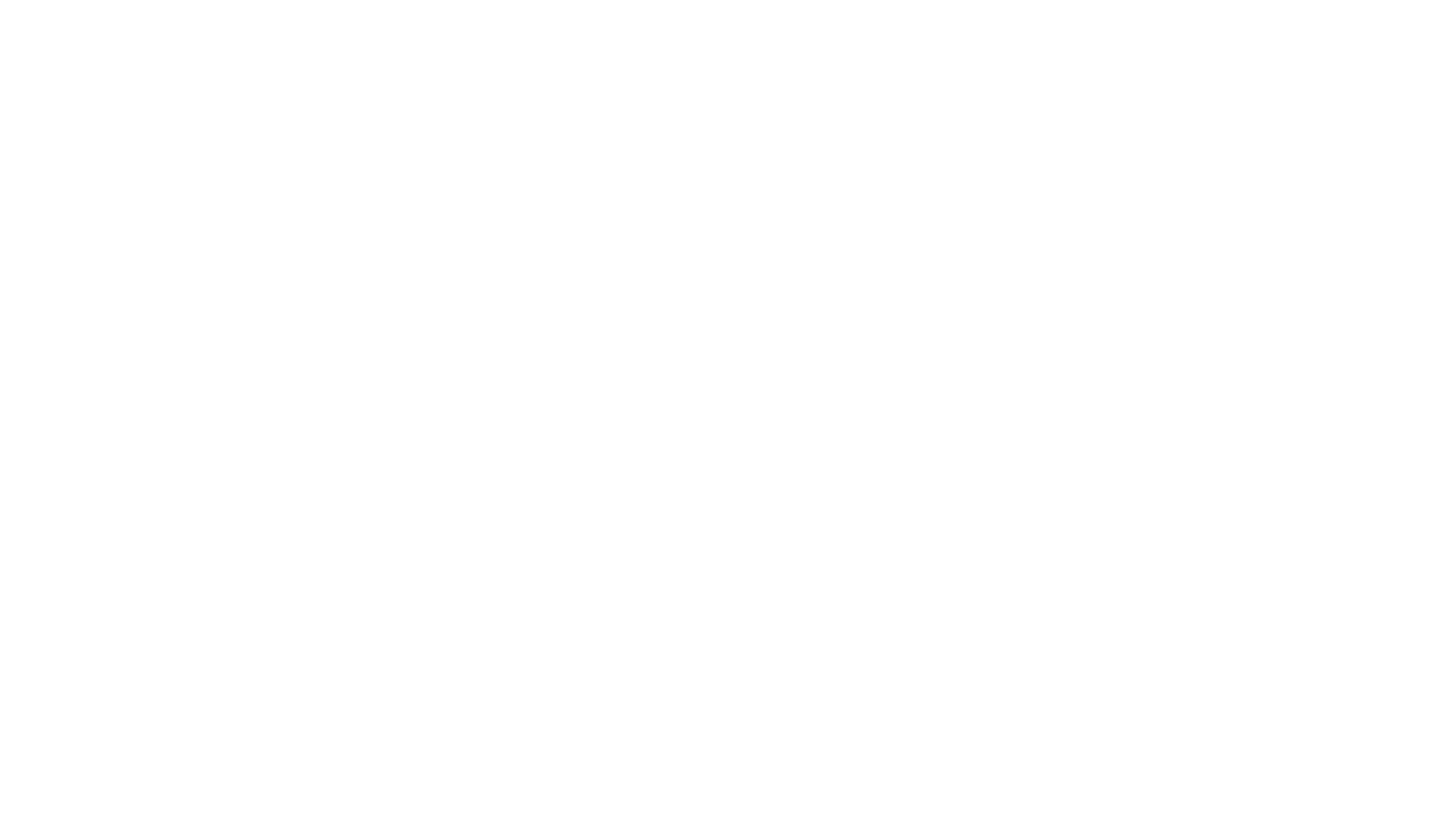 scroll, scrollTop: 0, scrollLeft: 0, axis: both 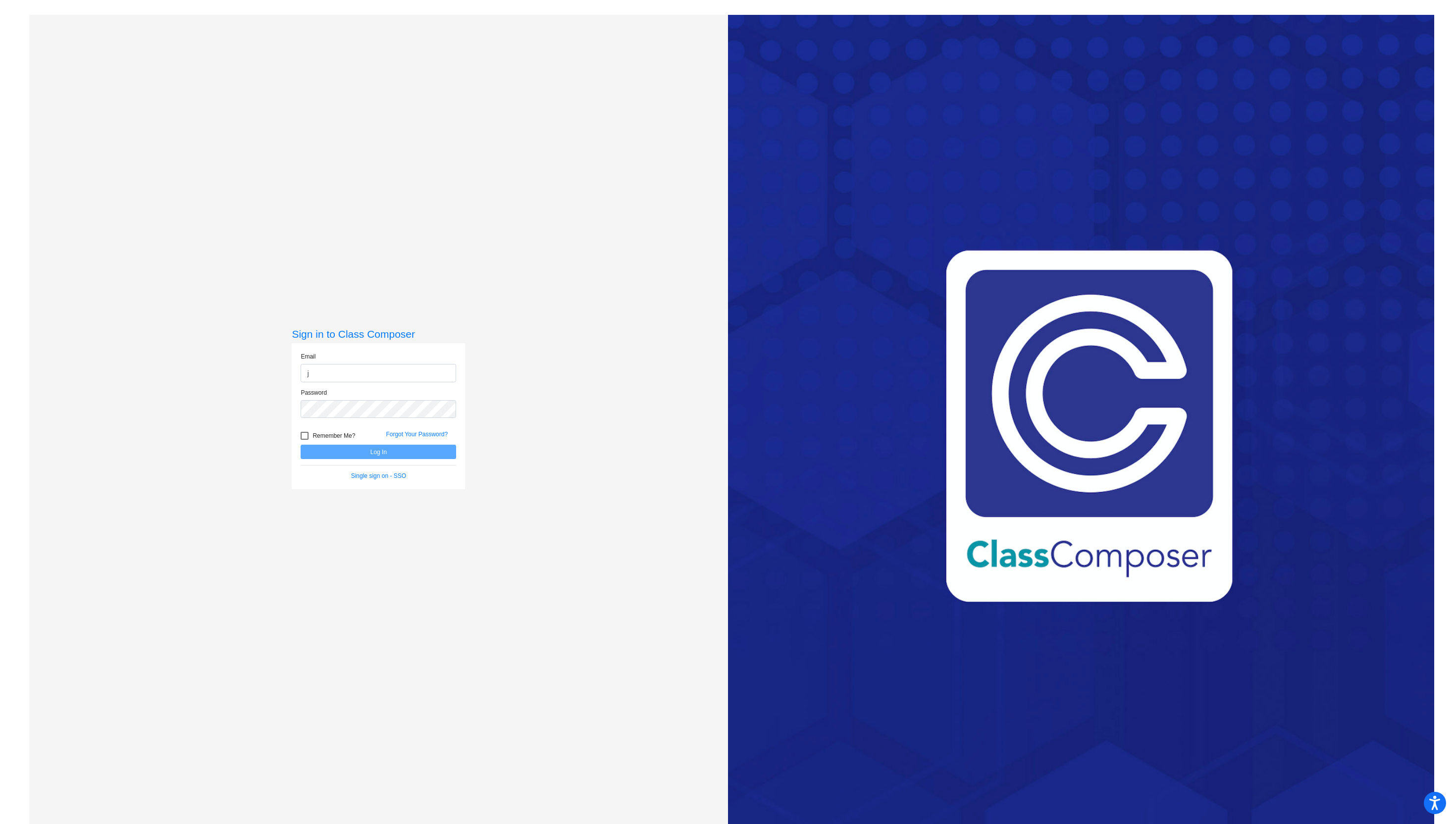 type on "[EMAIL]" 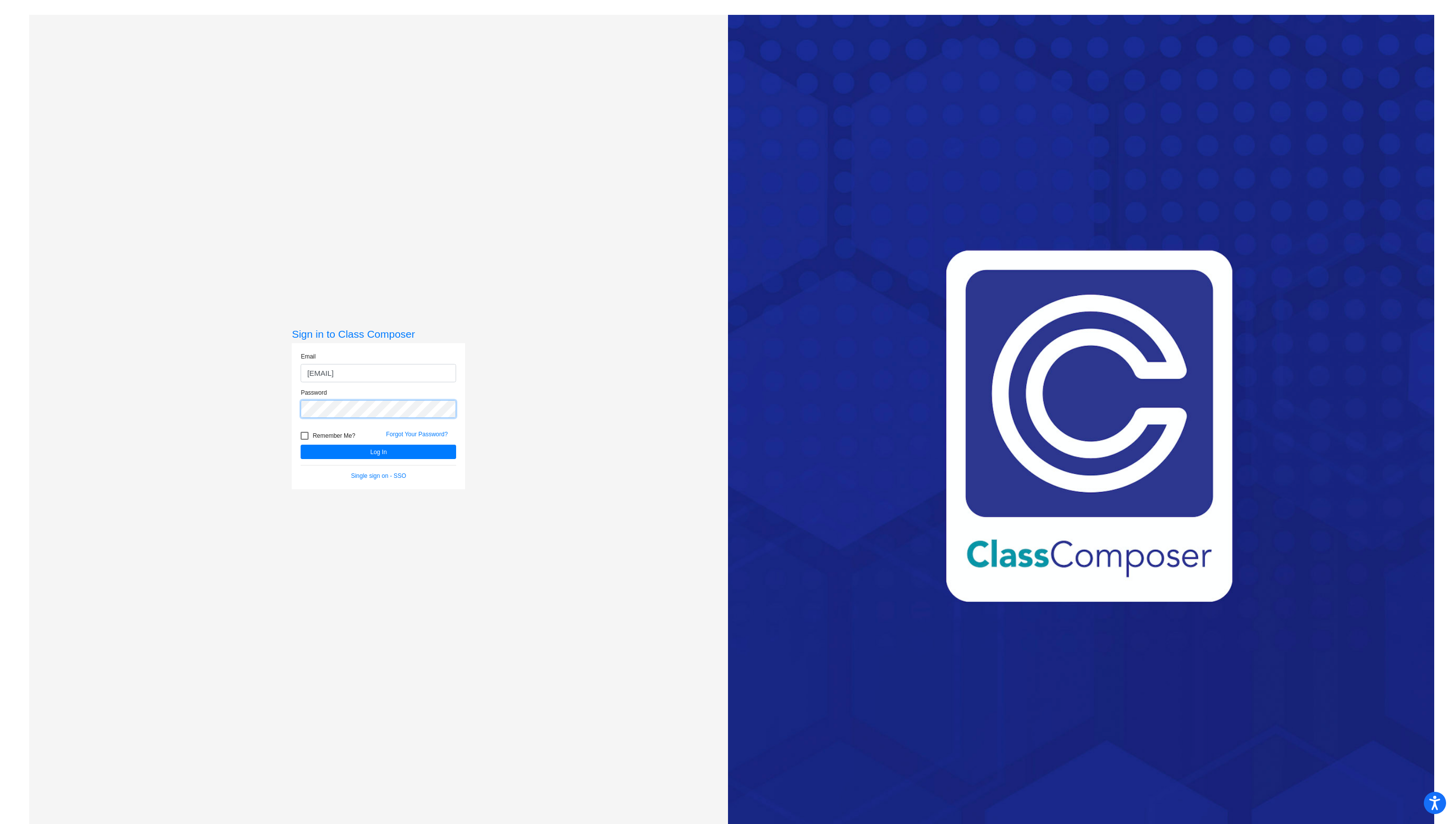 click on "Log In" 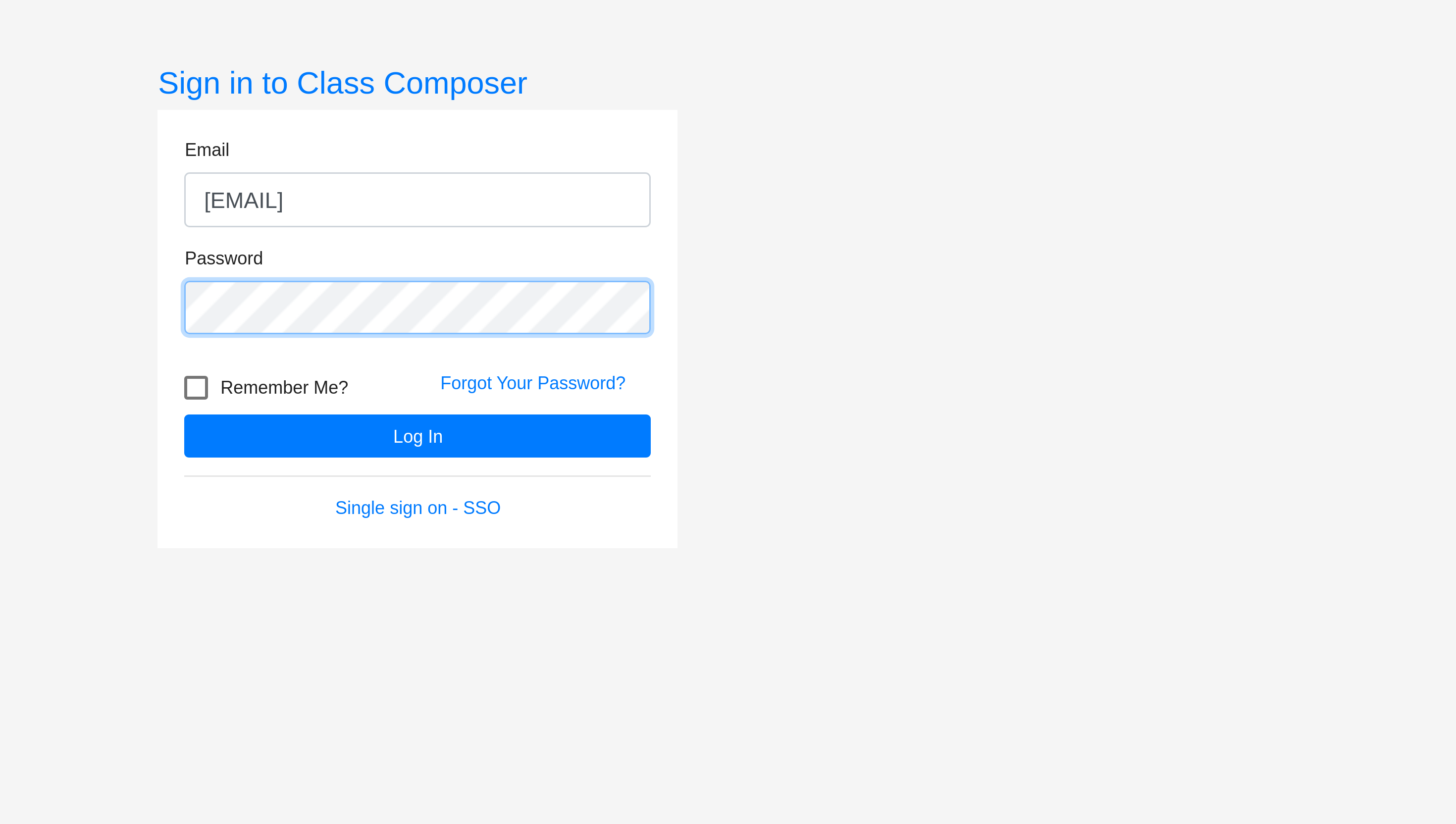 click on "Log In" 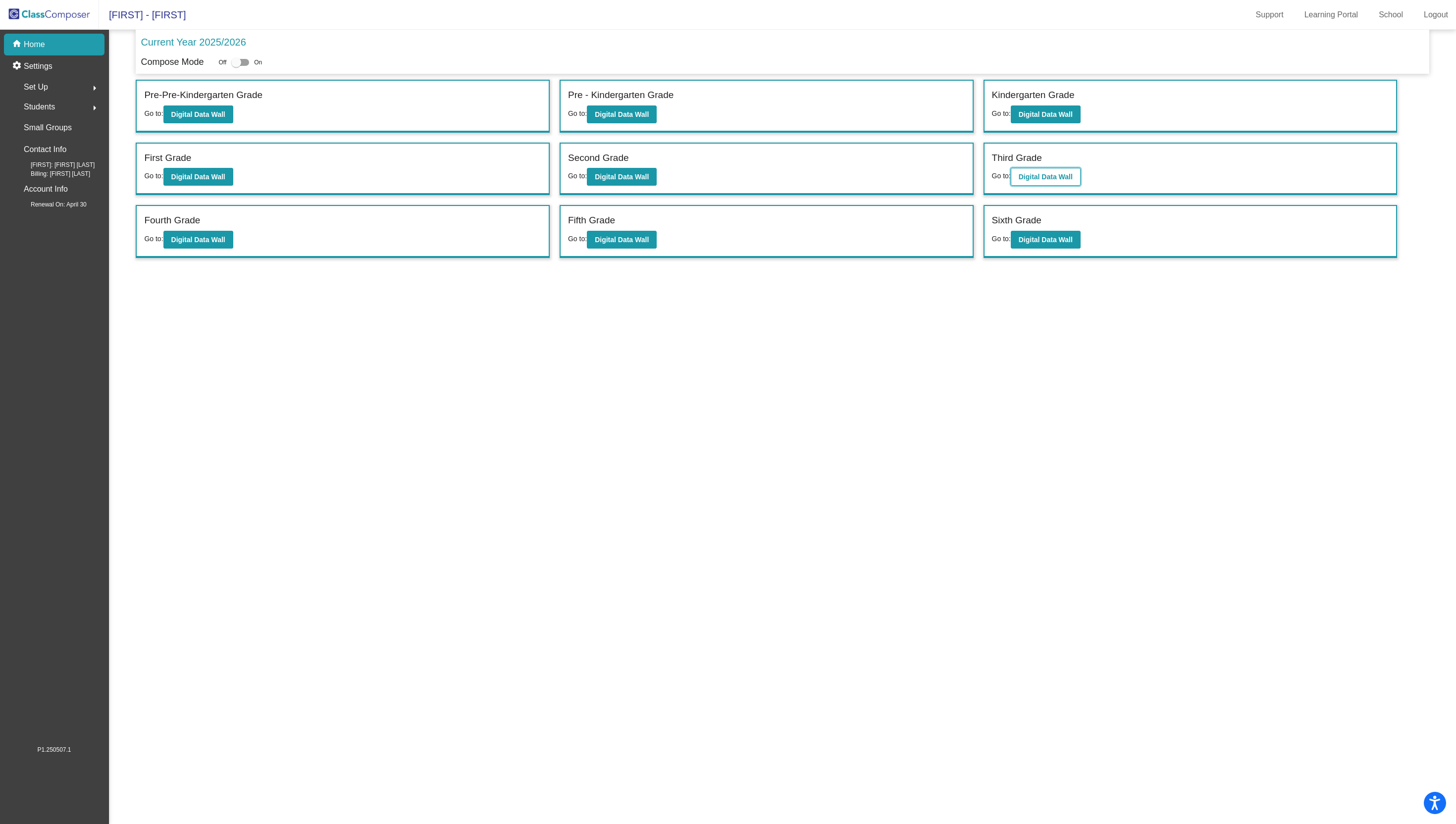 click on "Digital Data Wall" 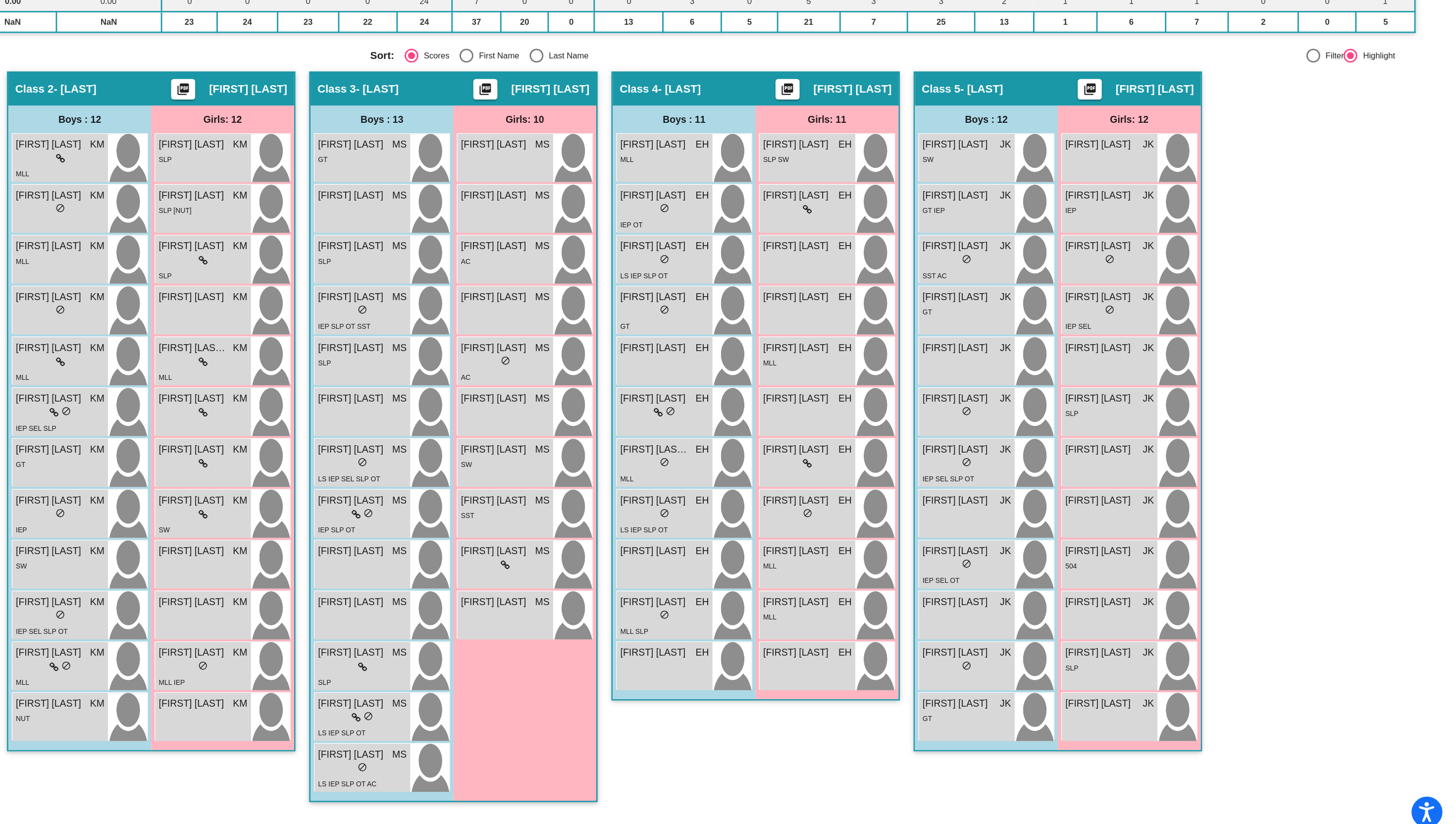 scroll, scrollTop: 0, scrollLeft: 0, axis: both 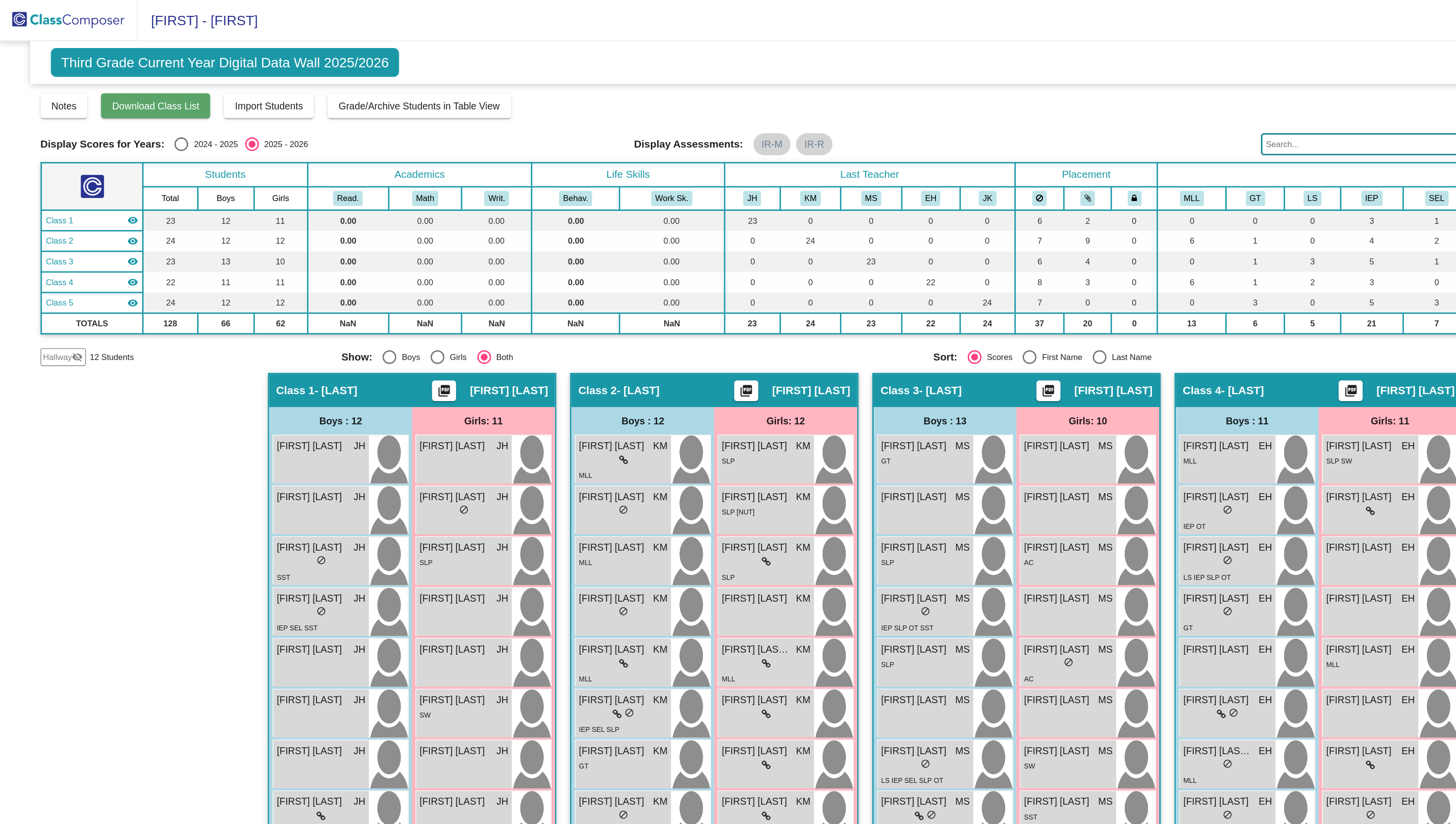 click on "Download Class List" 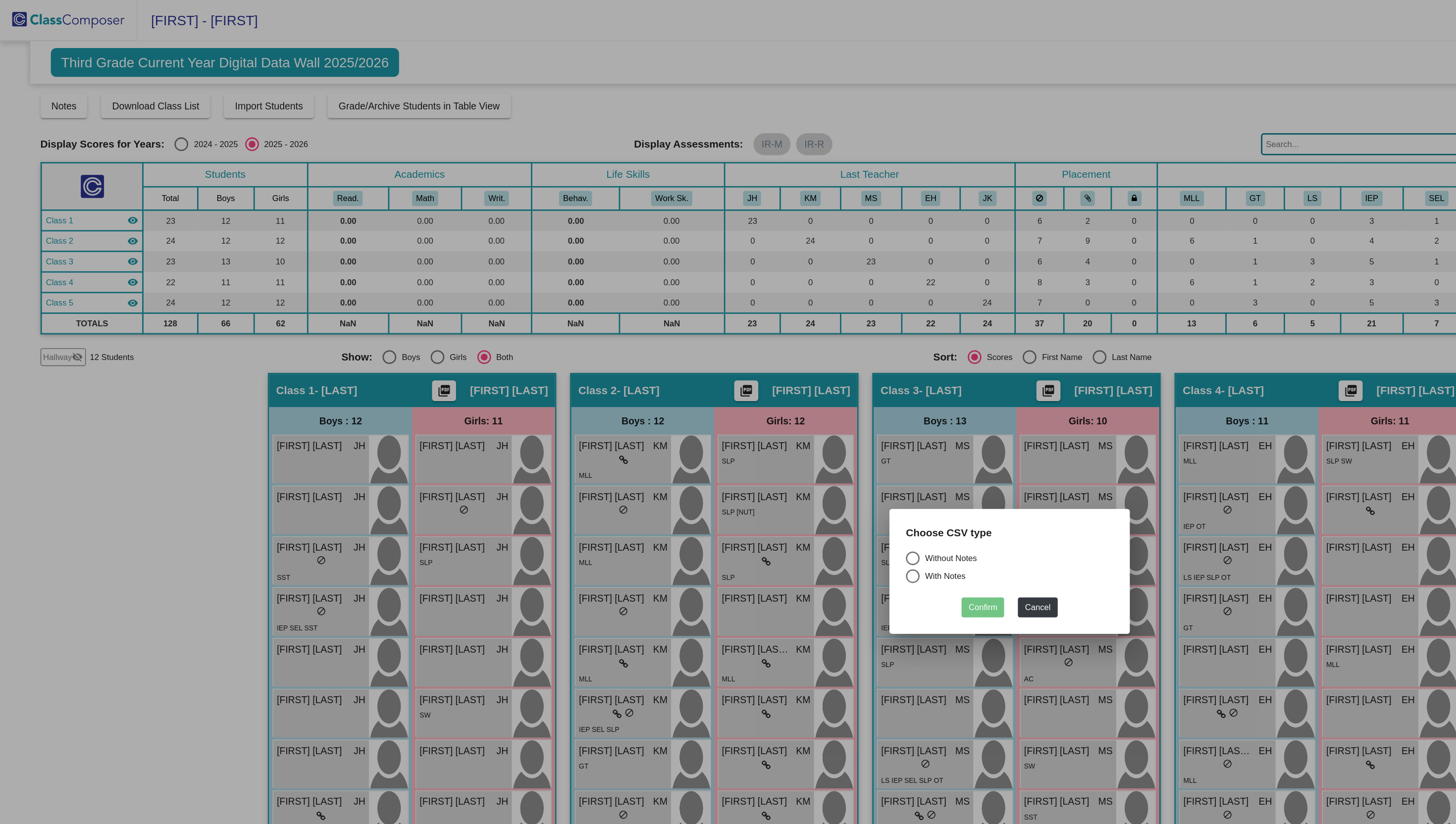 click at bounding box center [658, 403] 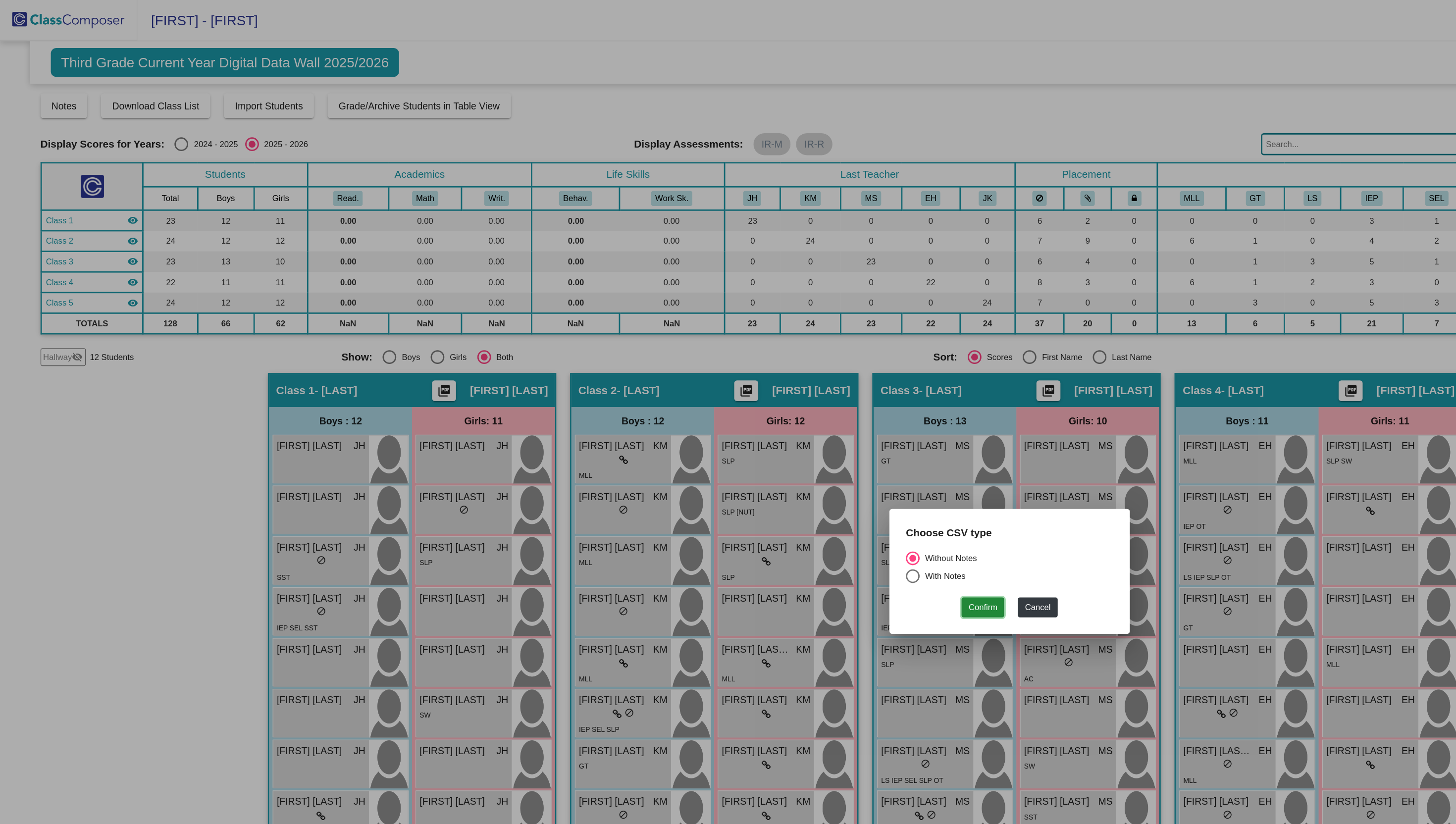 click on "Confirm" at bounding box center [709, 438] 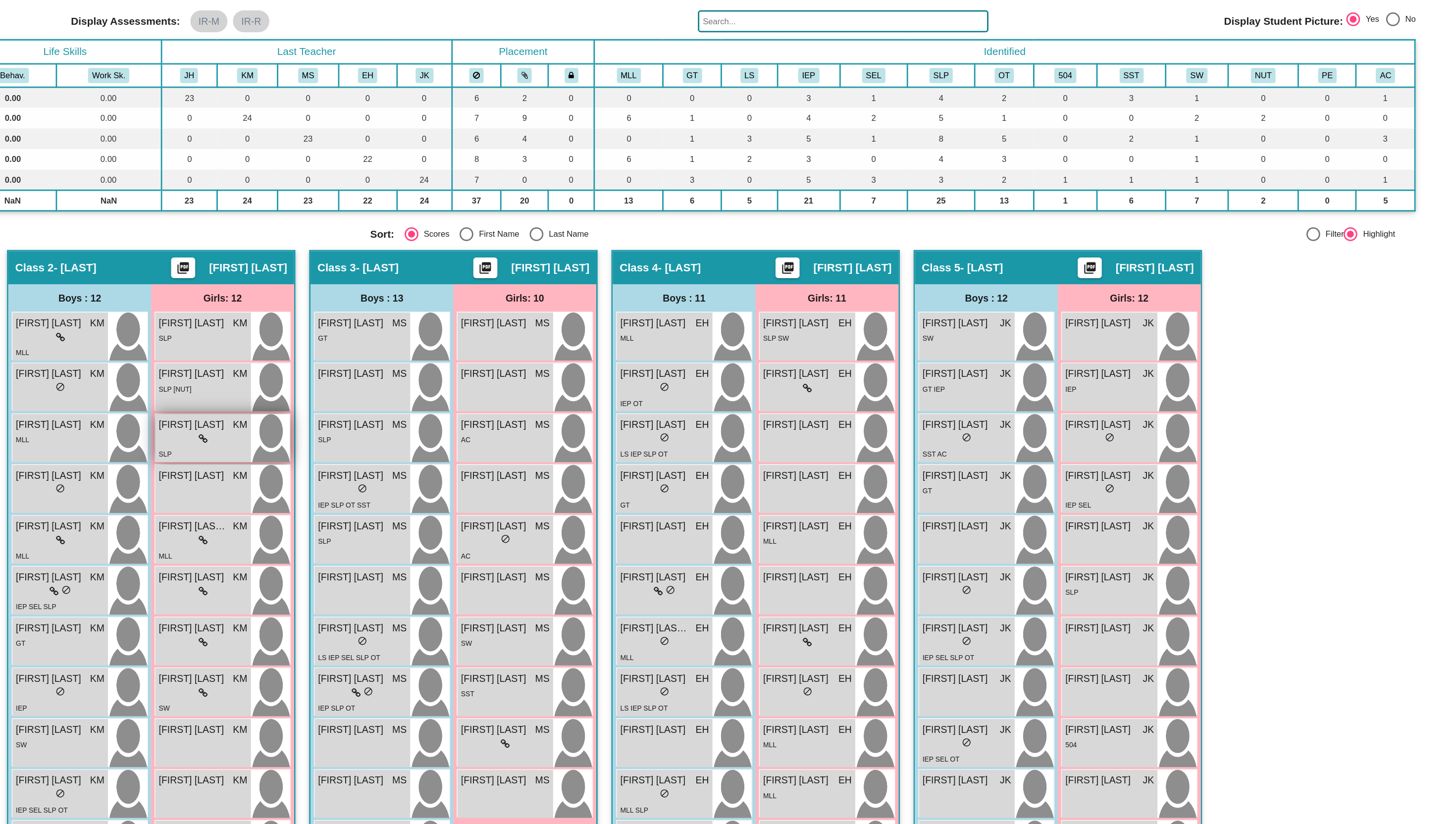 scroll, scrollTop: 0, scrollLeft: 0, axis: both 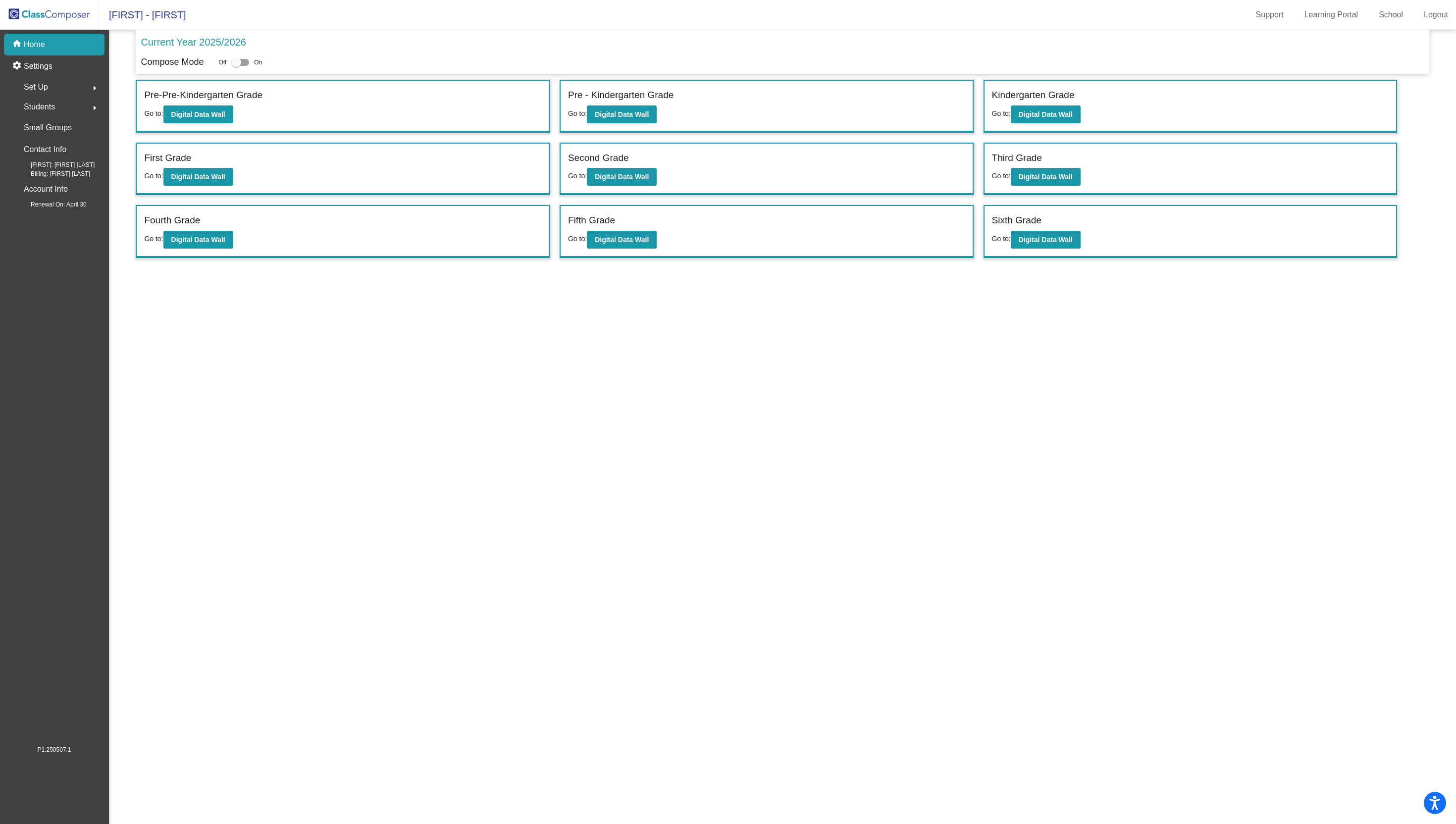click on "Fourth Grade" 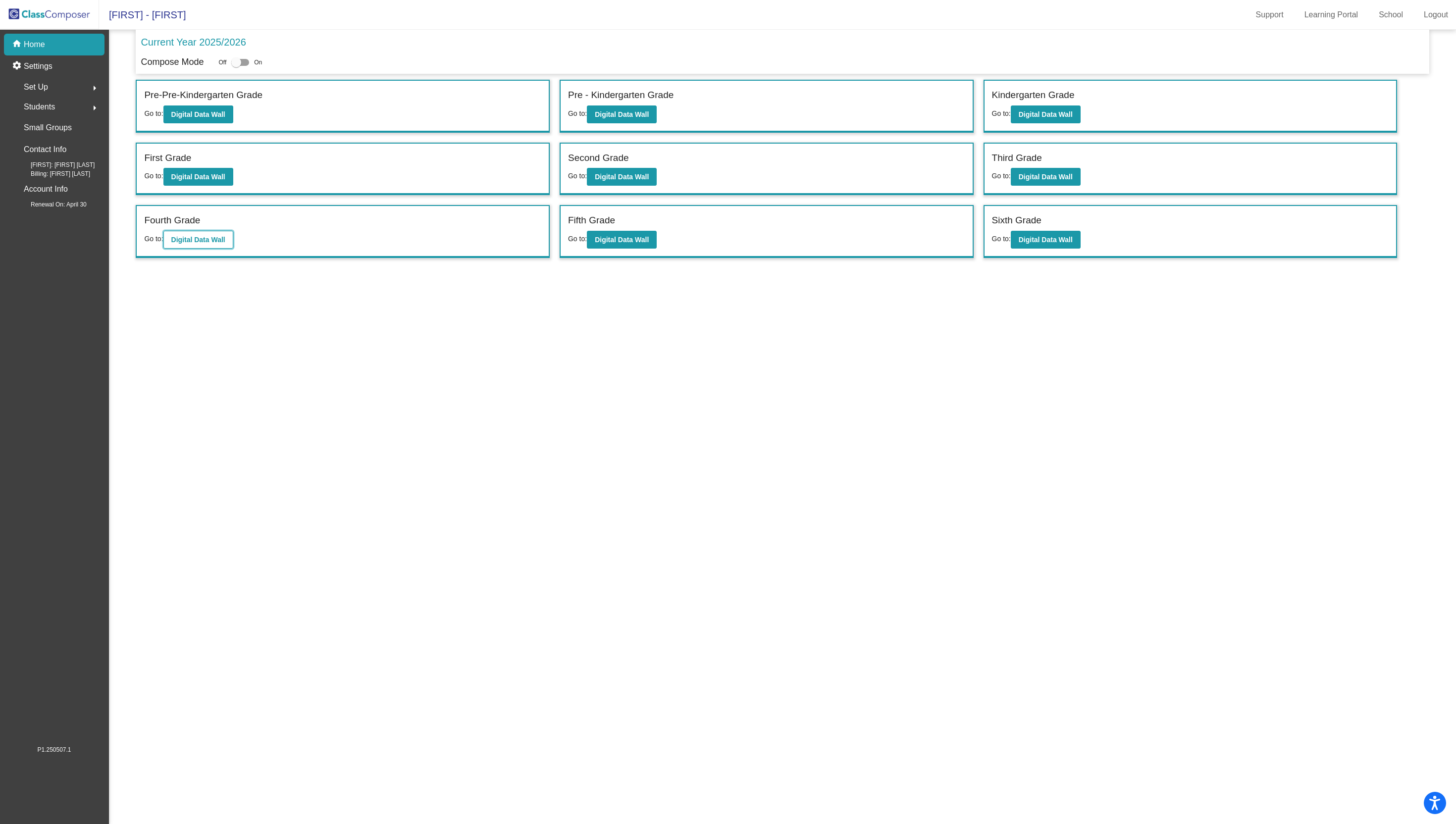 click on "Digital Data Wall" 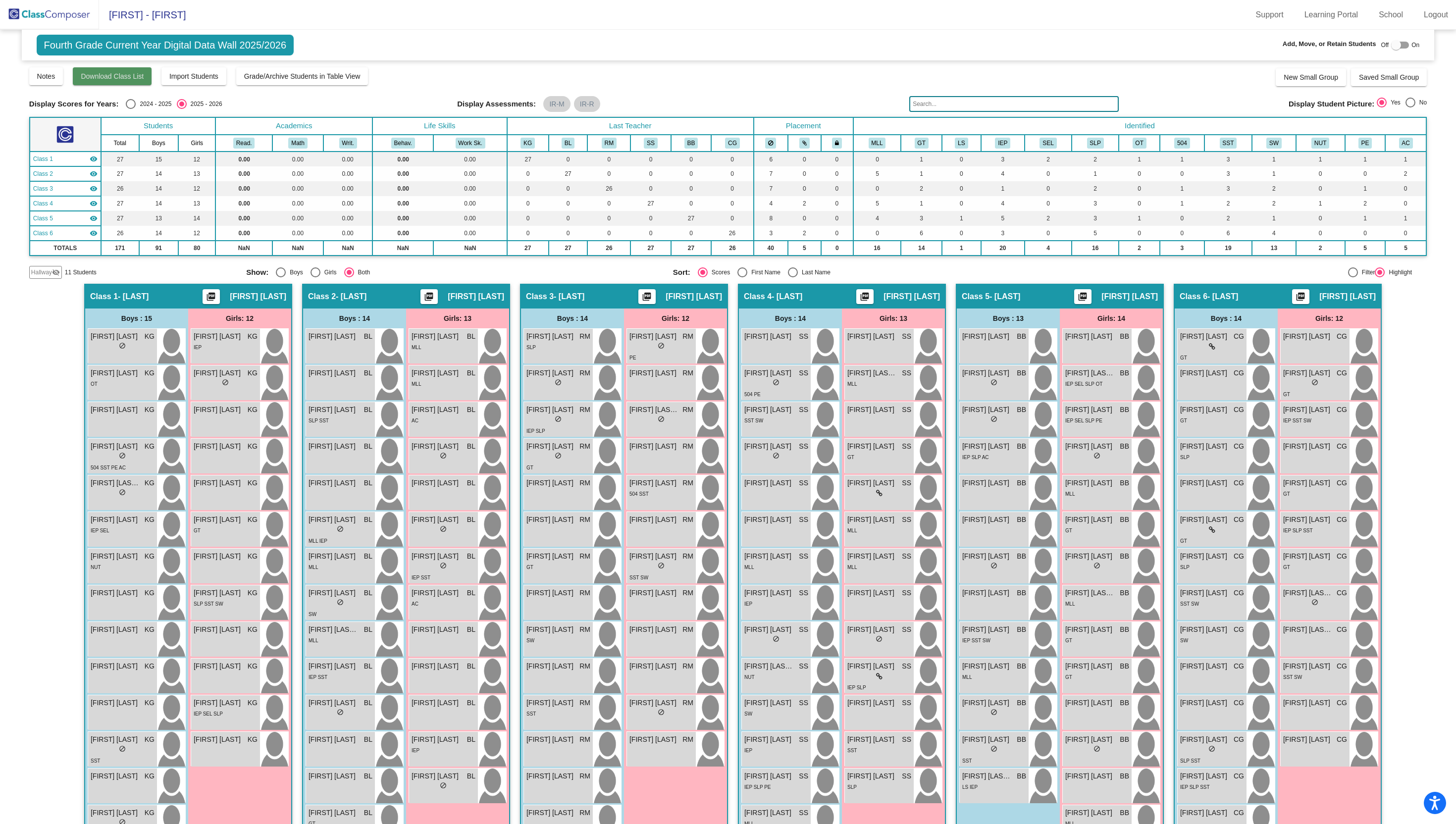 click on "Download Class List" 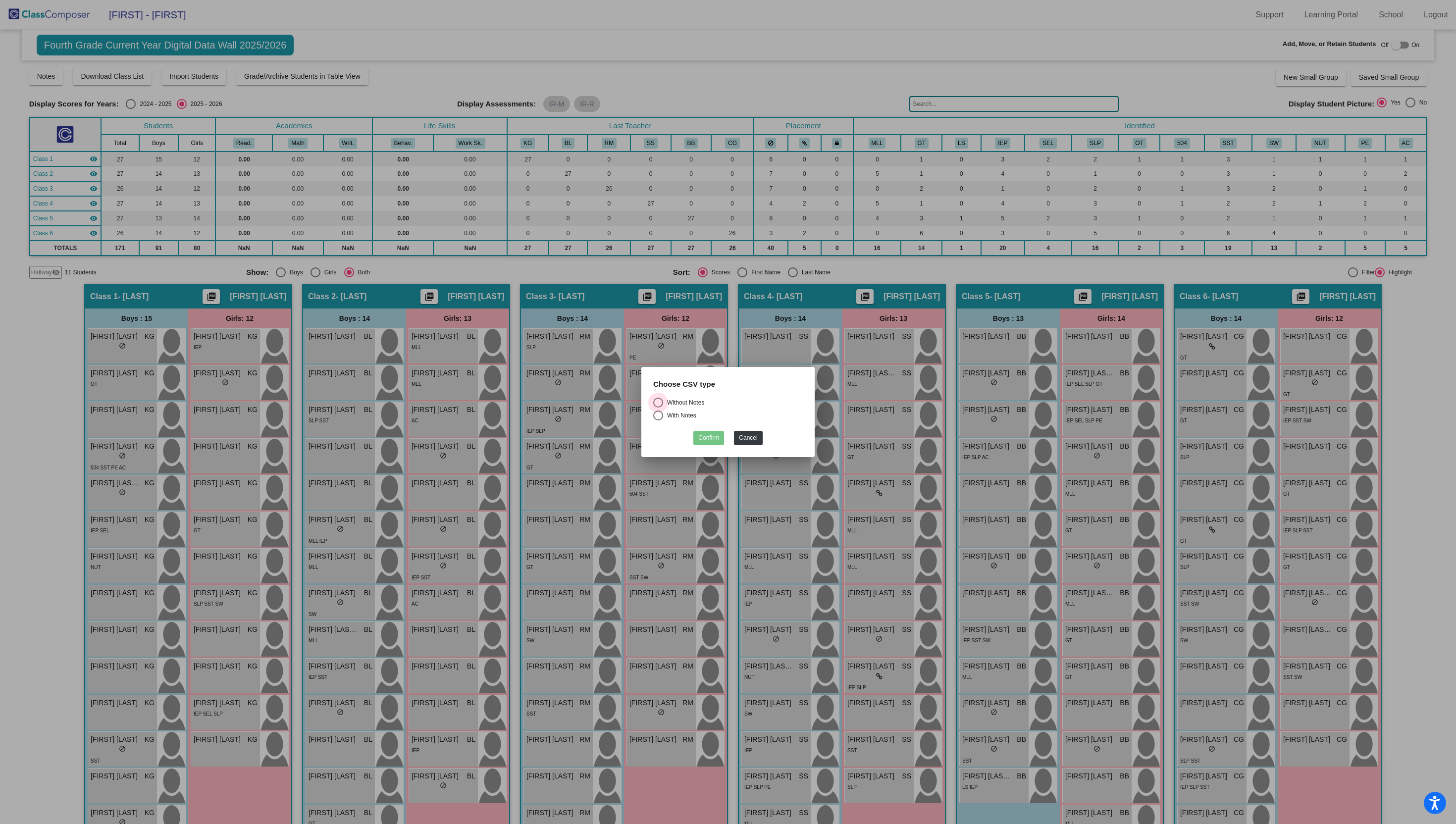 click at bounding box center [658, 403] 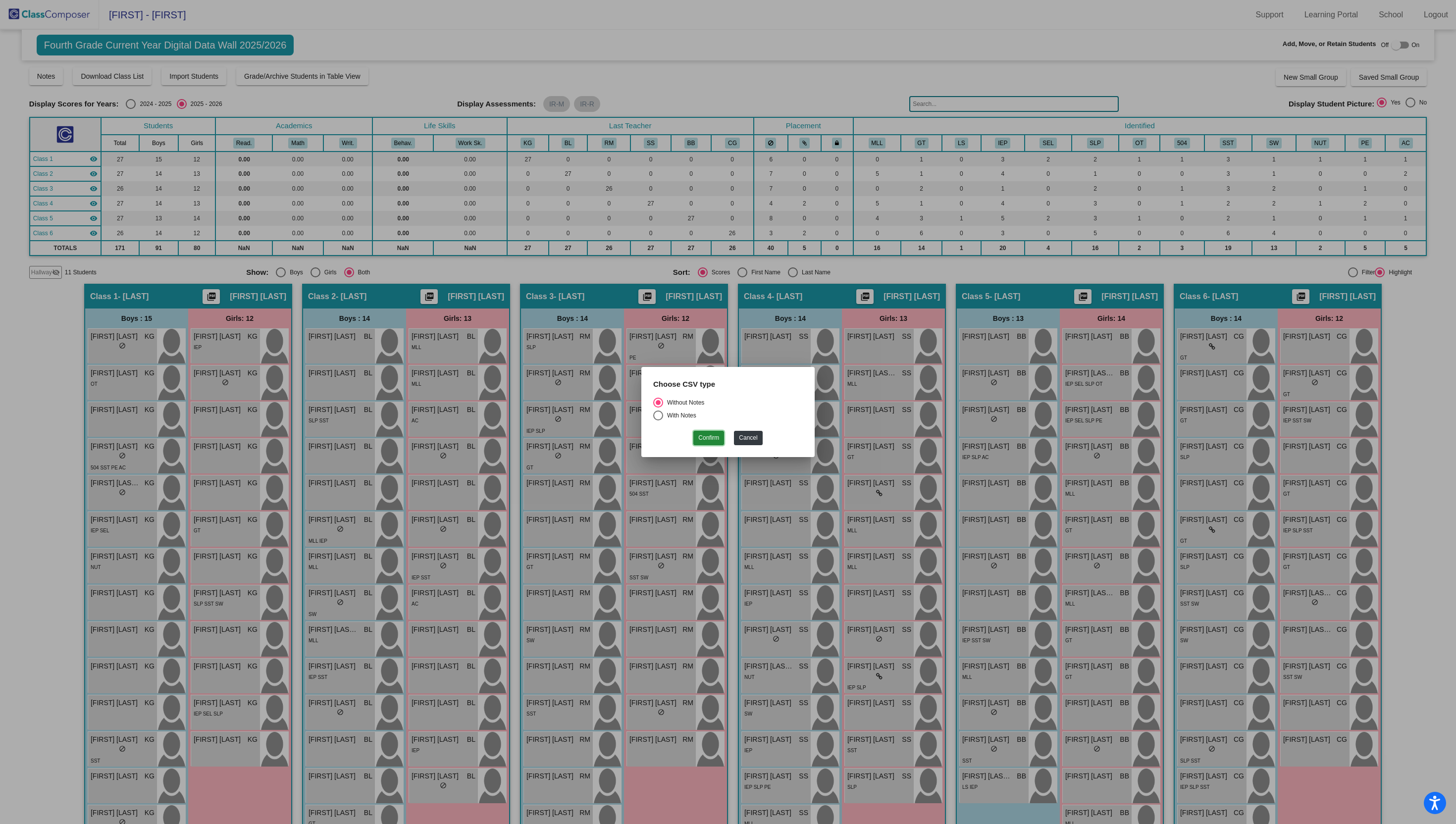 click on "Confirm" at bounding box center (709, 438) 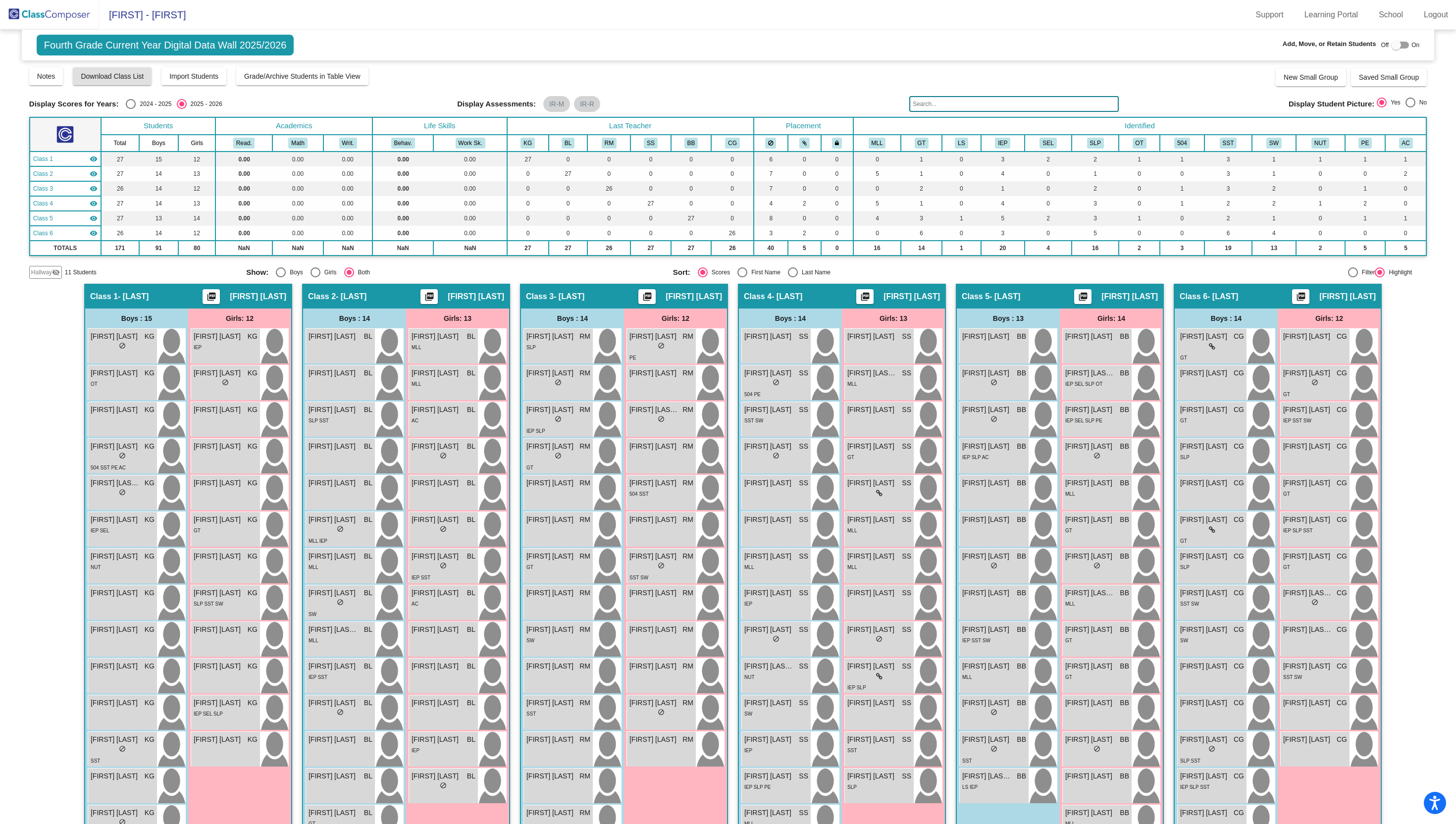click 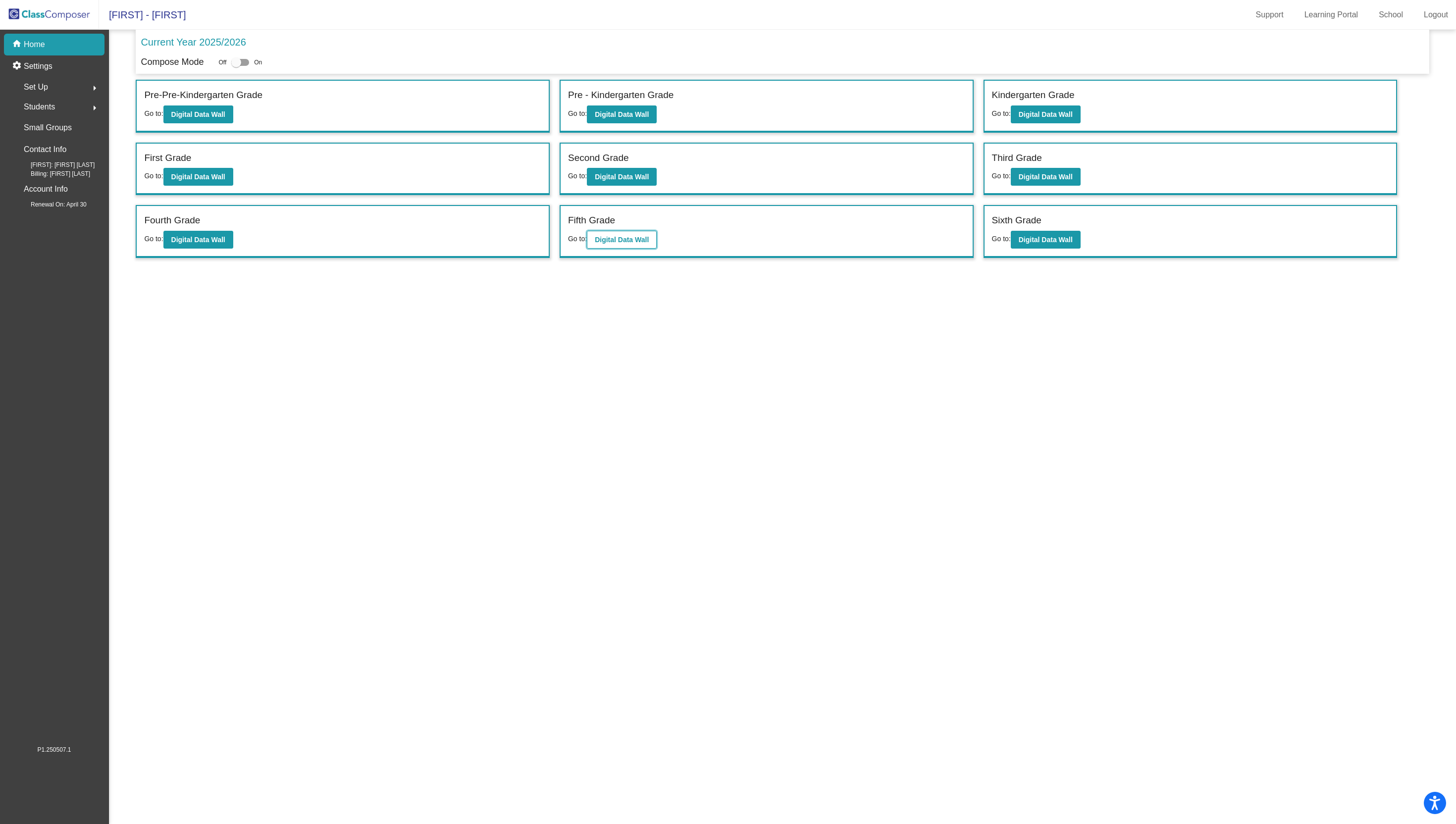 click on "Digital Data Wall" 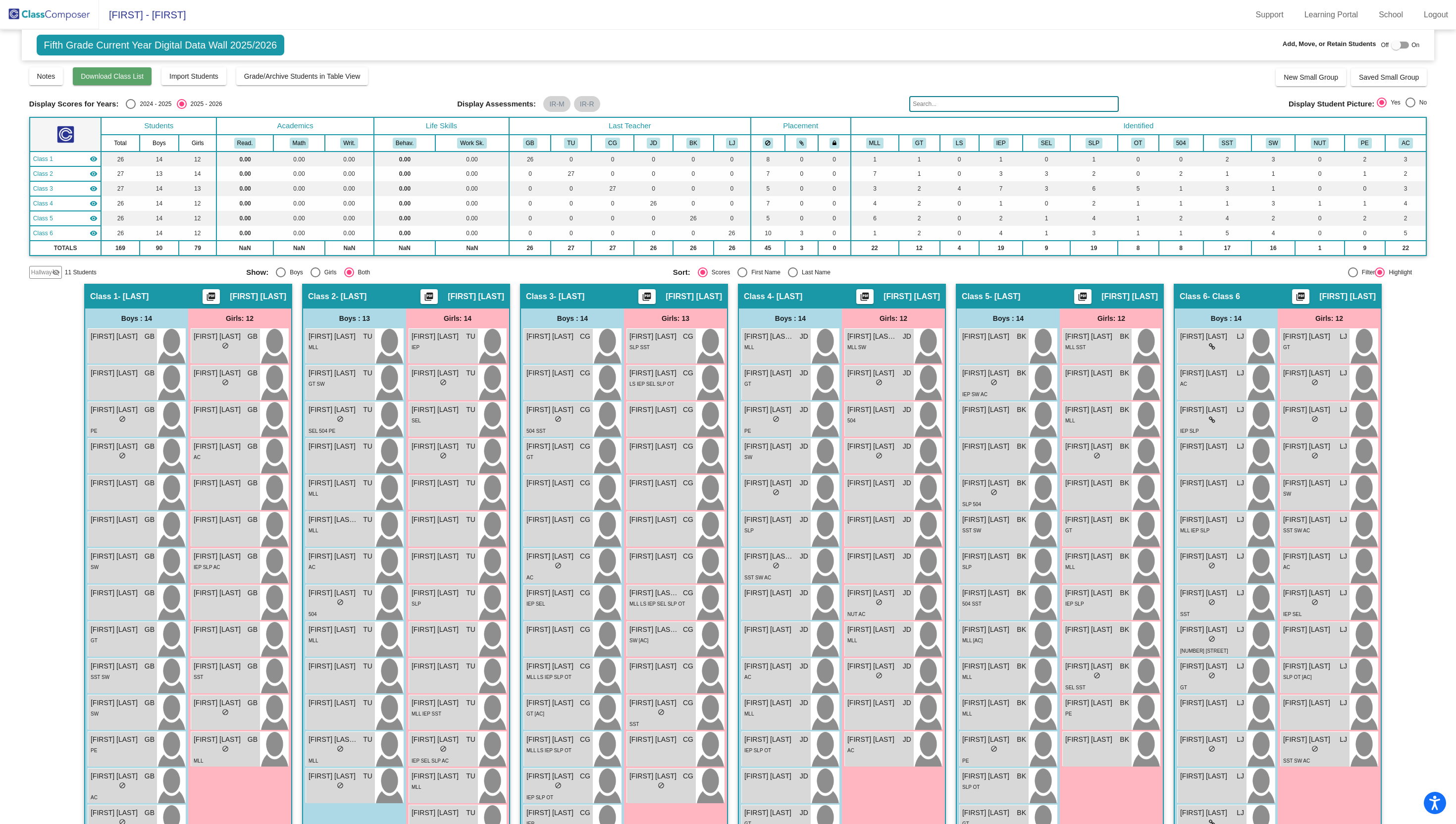 click on "Download Class List" 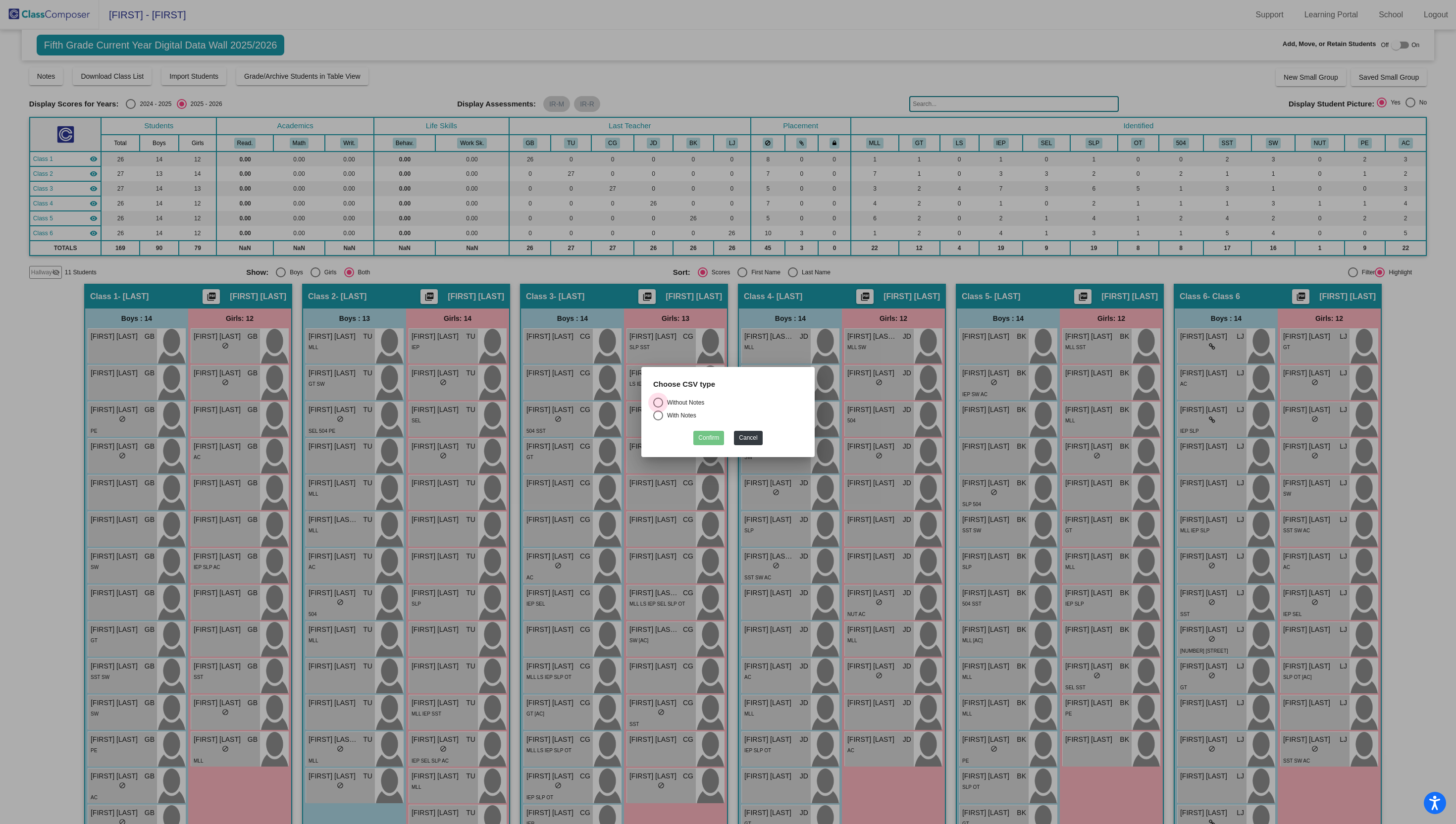 click at bounding box center [658, 403] 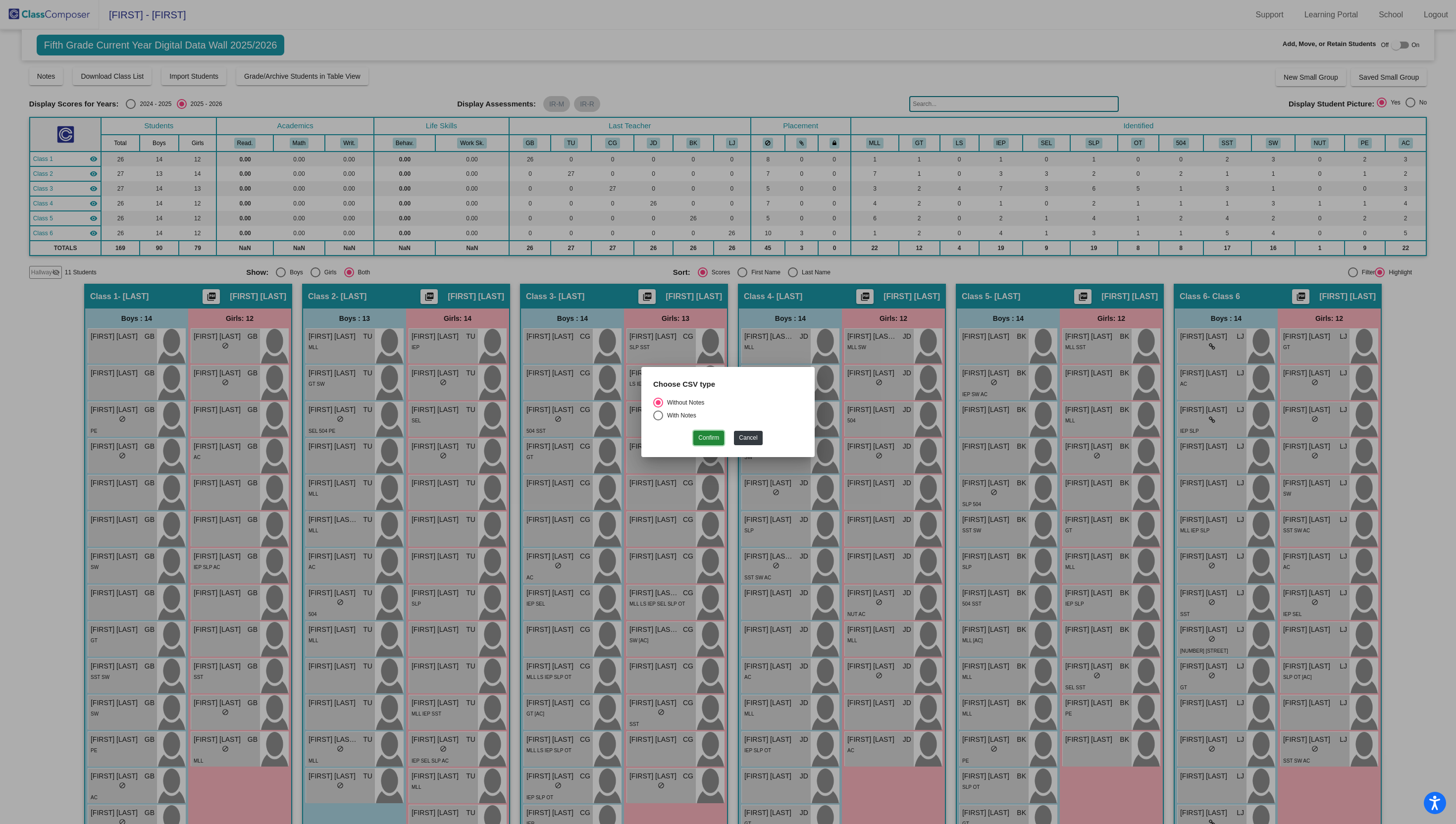 click on "Confirm" at bounding box center [709, 438] 